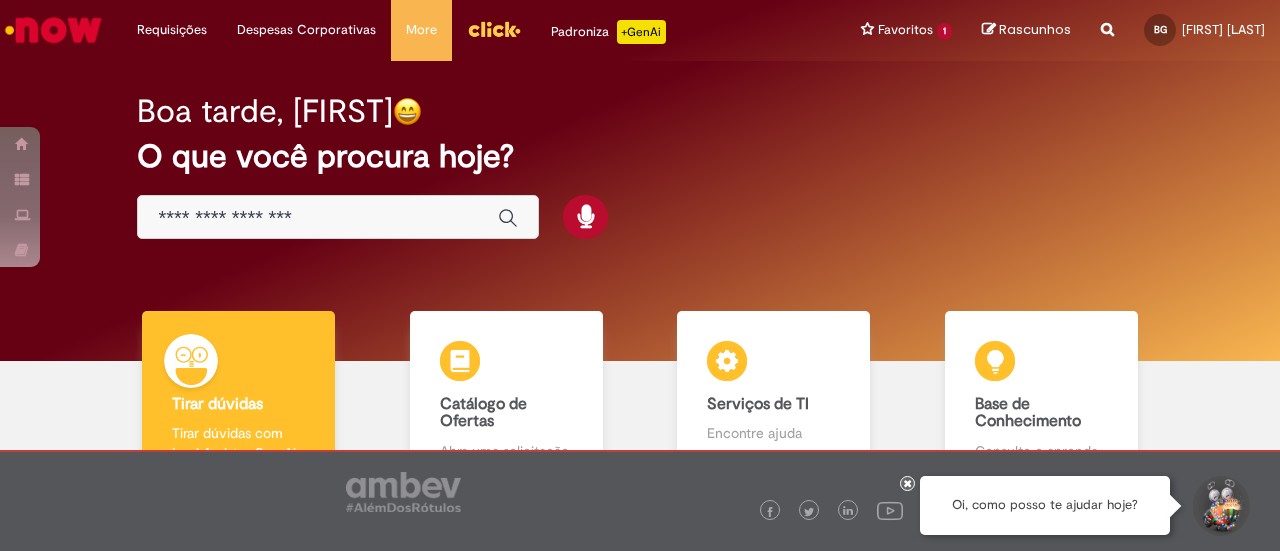 scroll, scrollTop: 0, scrollLeft: 0, axis: both 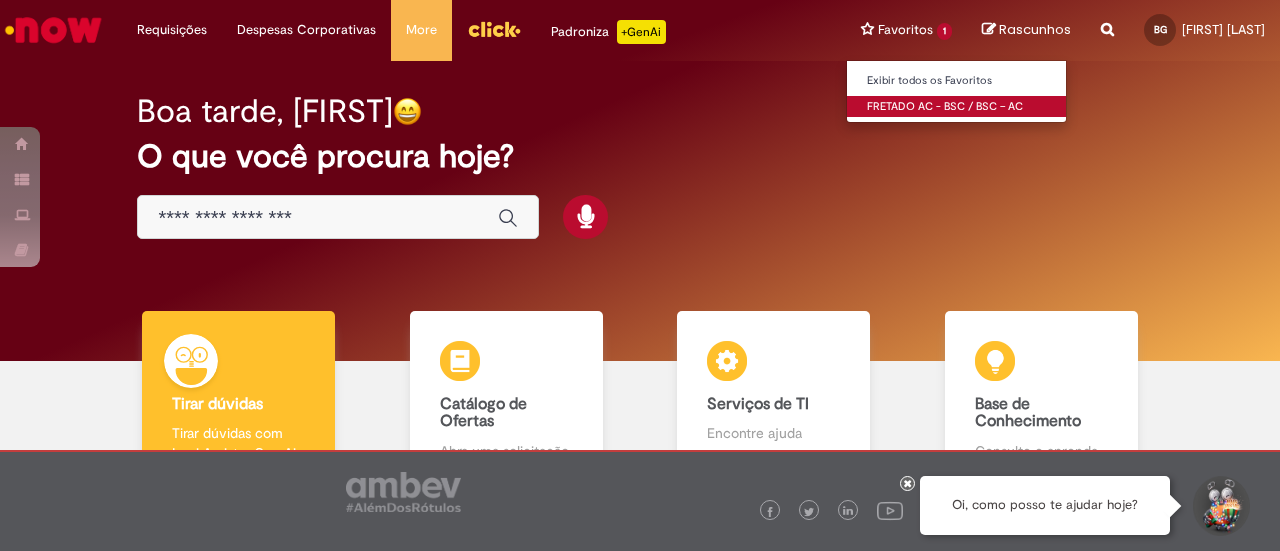 click on "FRETADO AC - BSC / BSC – AC" at bounding box center [957, 107] 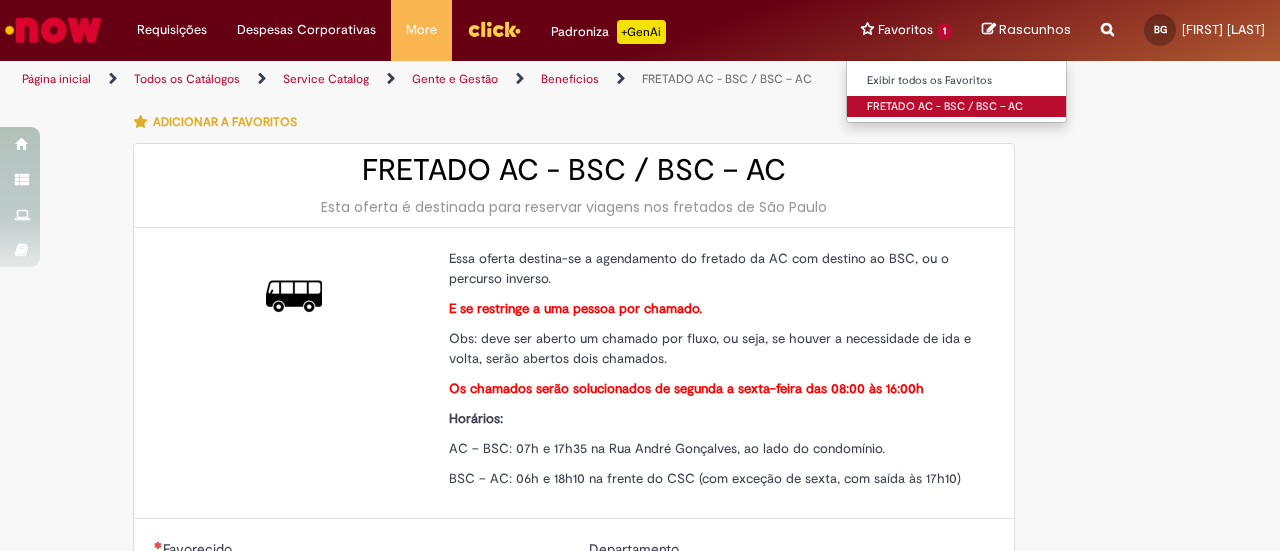 type on "********" 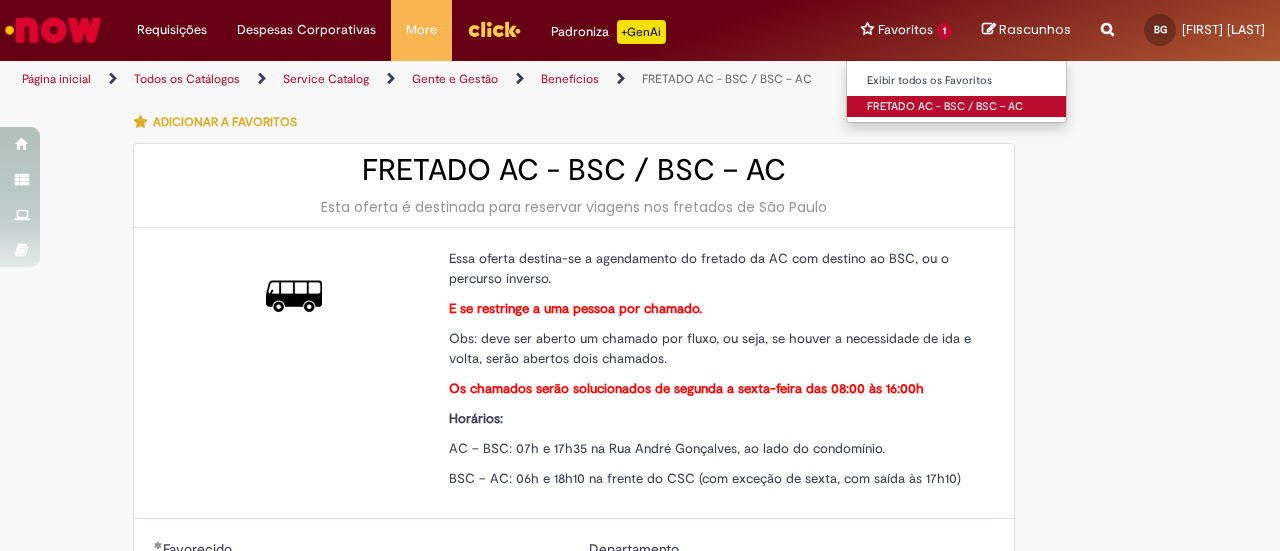 type on "**********" 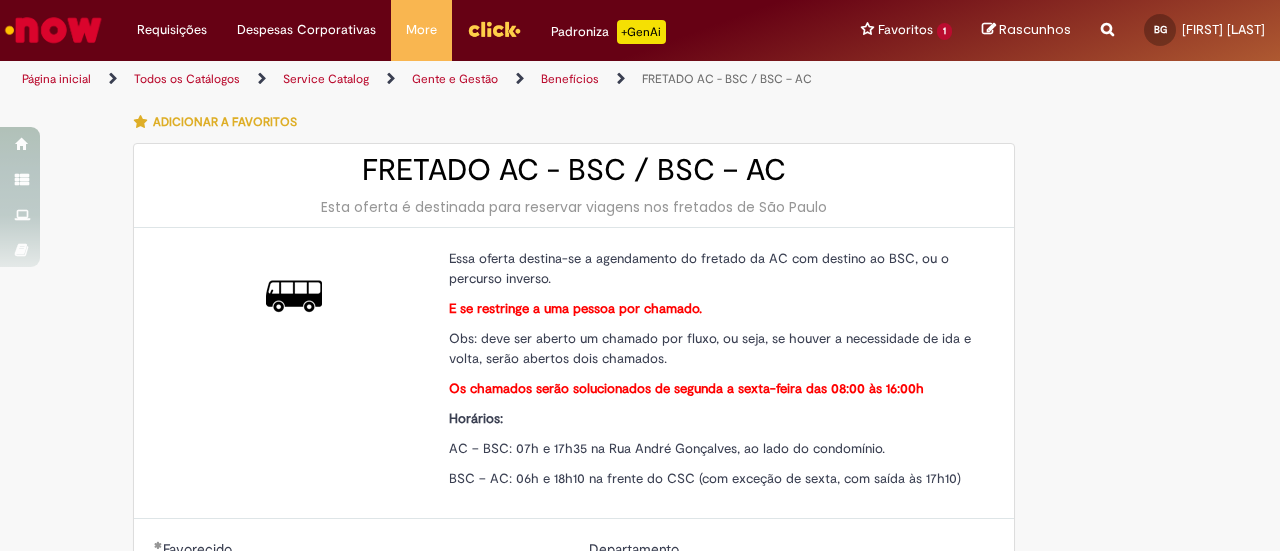 click at bounding box center [1127, 121] 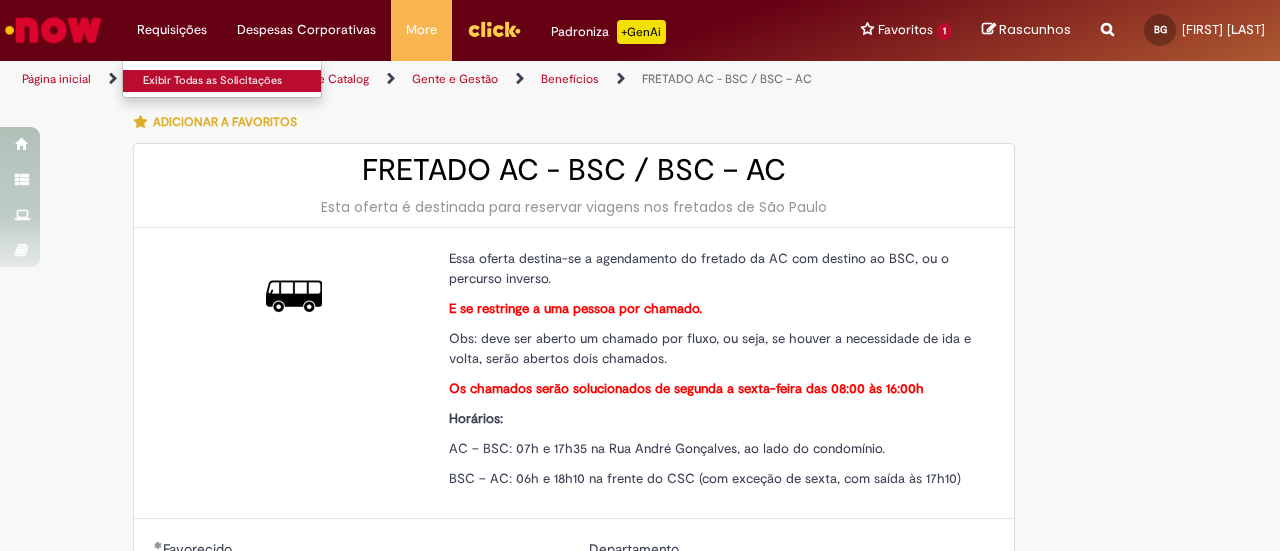 click on "Exibir Todas as Solicitações" at bounding box center (233, 81) 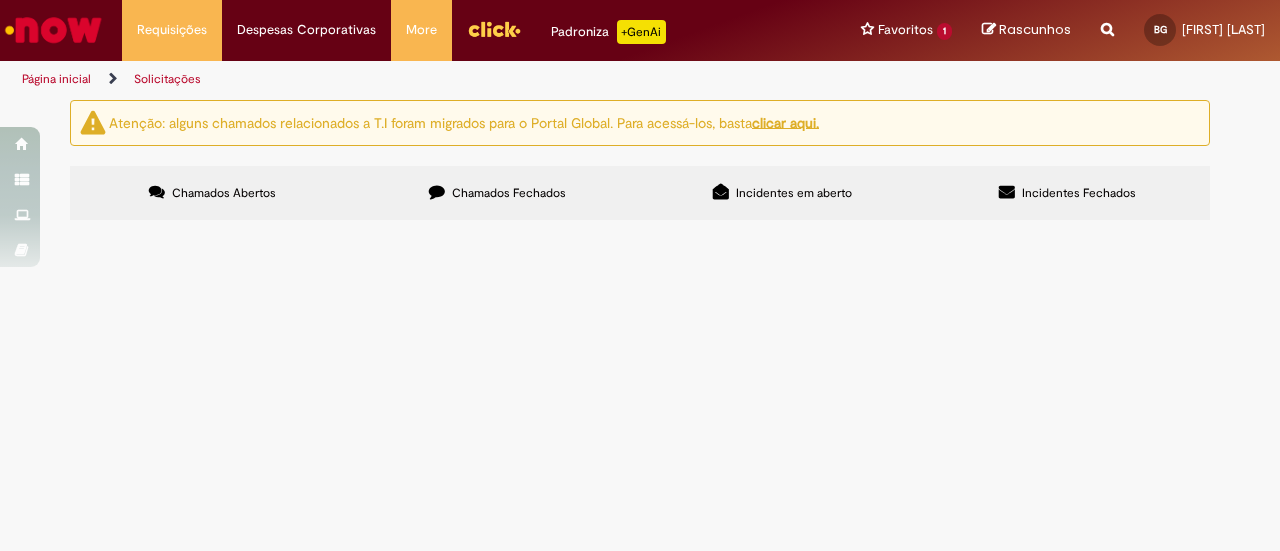 click on "Chamados Fechados" at bounding box center [509, 193] 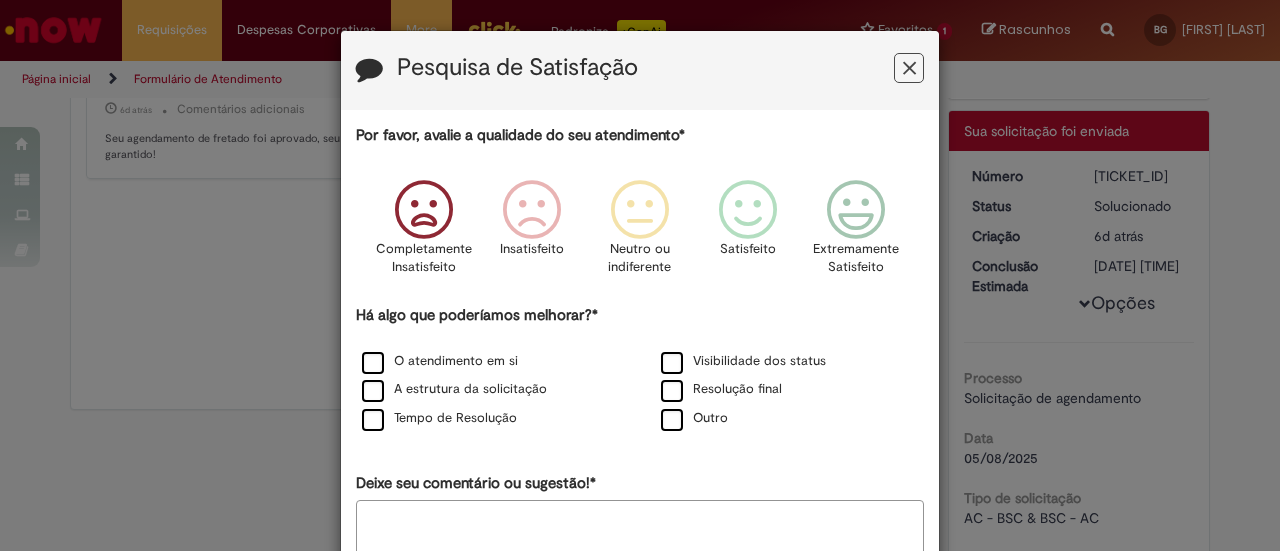 scroll, scrollTop: 0, scrollLeft: 0, axis: both 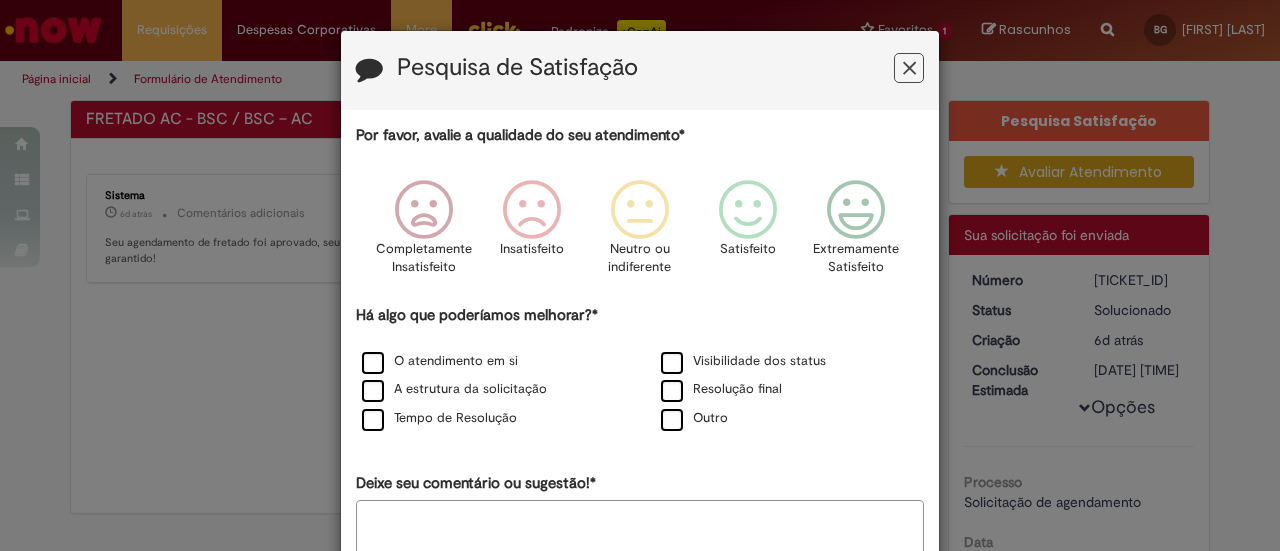 click at bounding box center [909, 68] 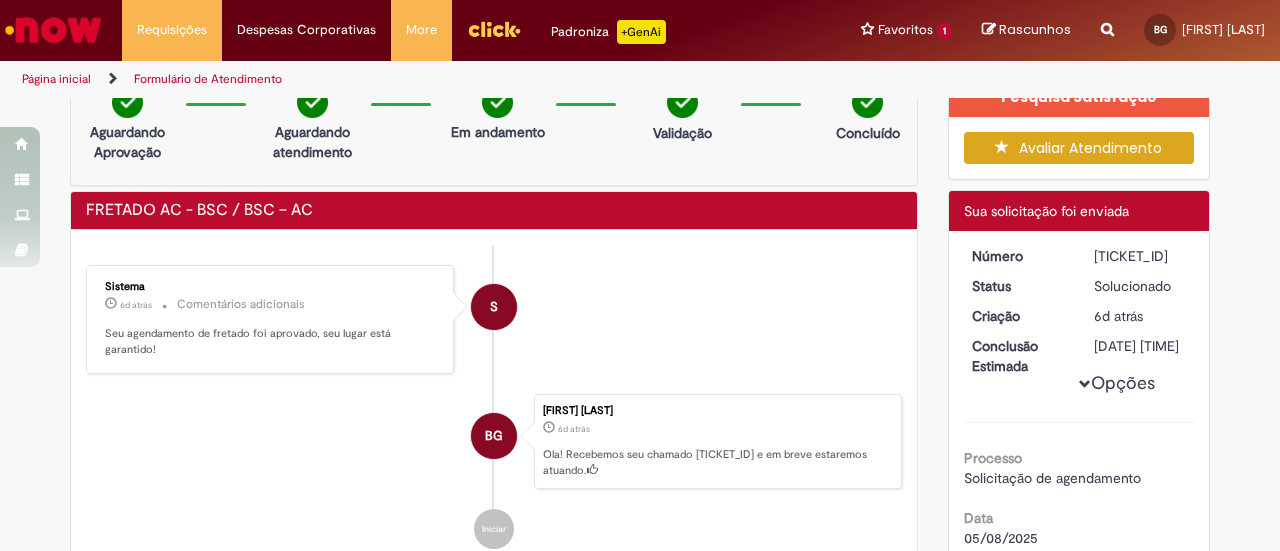 scroll, scrollTop: 0, scrollLeft: 0, axis: both 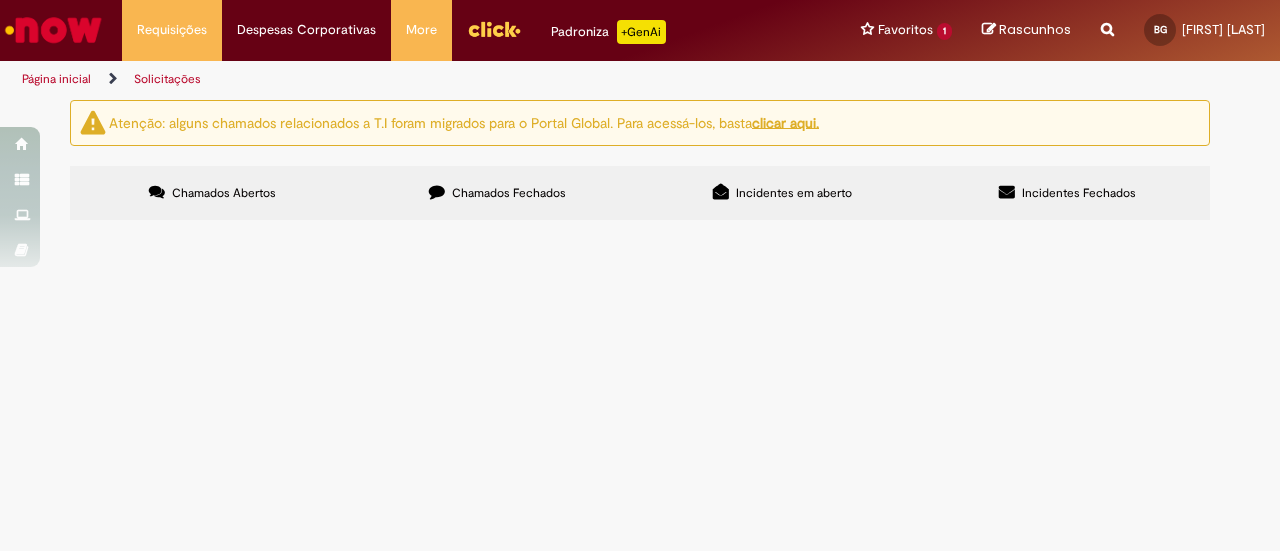 click on "Chamados Fechados" at bounding box center [497, 193] 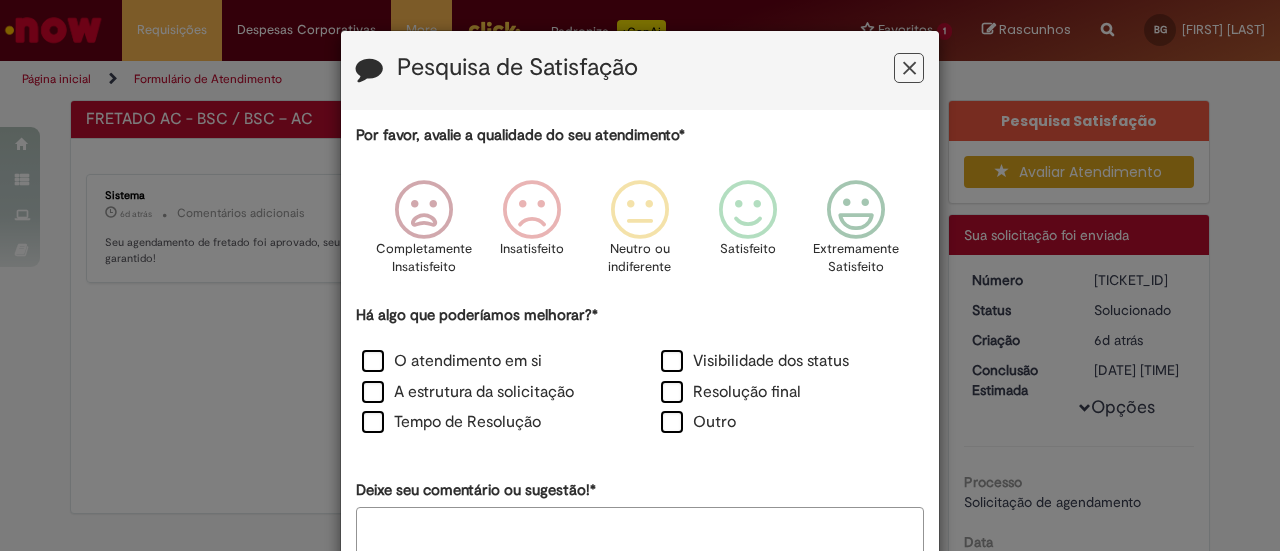 click at bounding box center (909, 68) 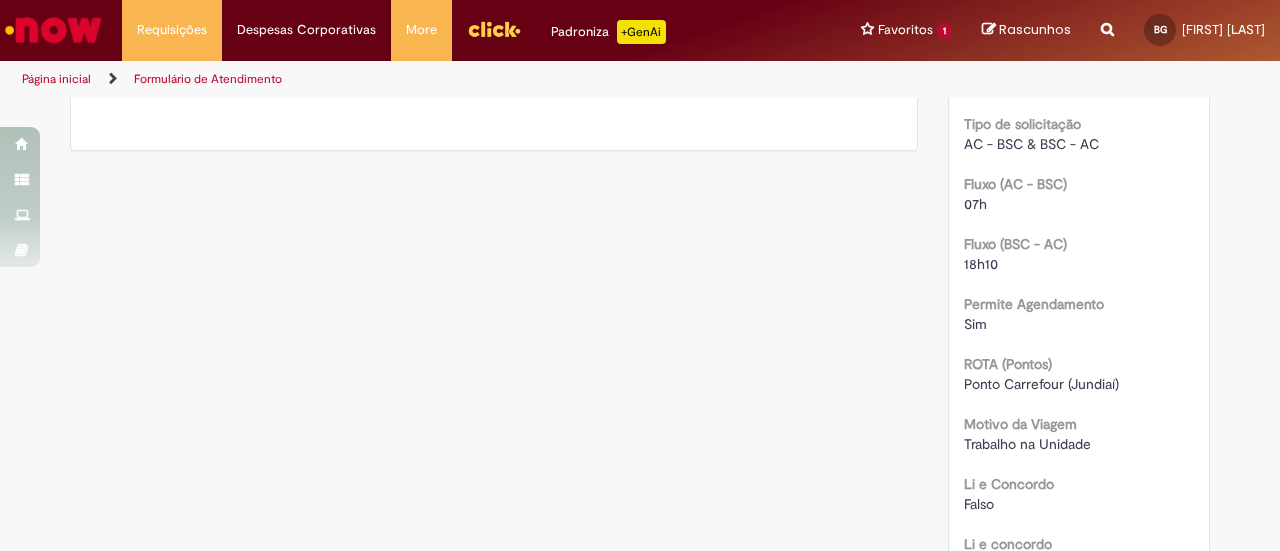 scroll, scrollTop: 560, scrollLeft: 0, axis: vertical 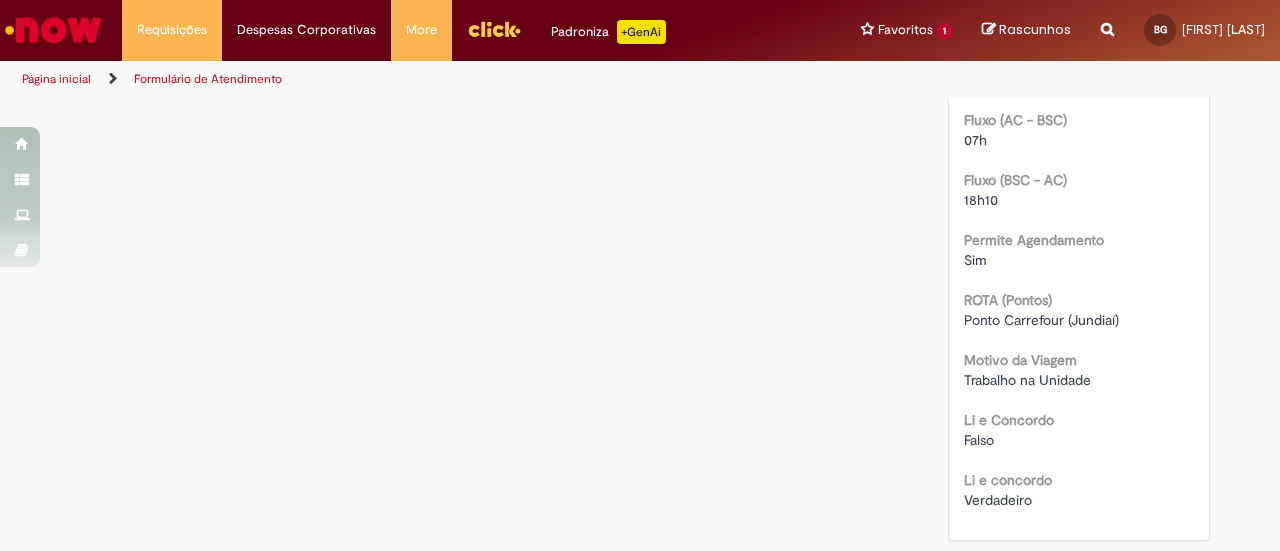 click on "Verificar Código de Barras
Aguardando Aprovação
Aguardando atendimento
Em andamento
Validação
Concluído
FRETADO AC - BSC / BSC – AC
Enviar
S
Sistema
6d atrás 6 dias atrás     Comentários adicionais
Seu agendamento de fretado foi aprovado, seu lugar está garantido!
BG" at bounding box center (640, 54) 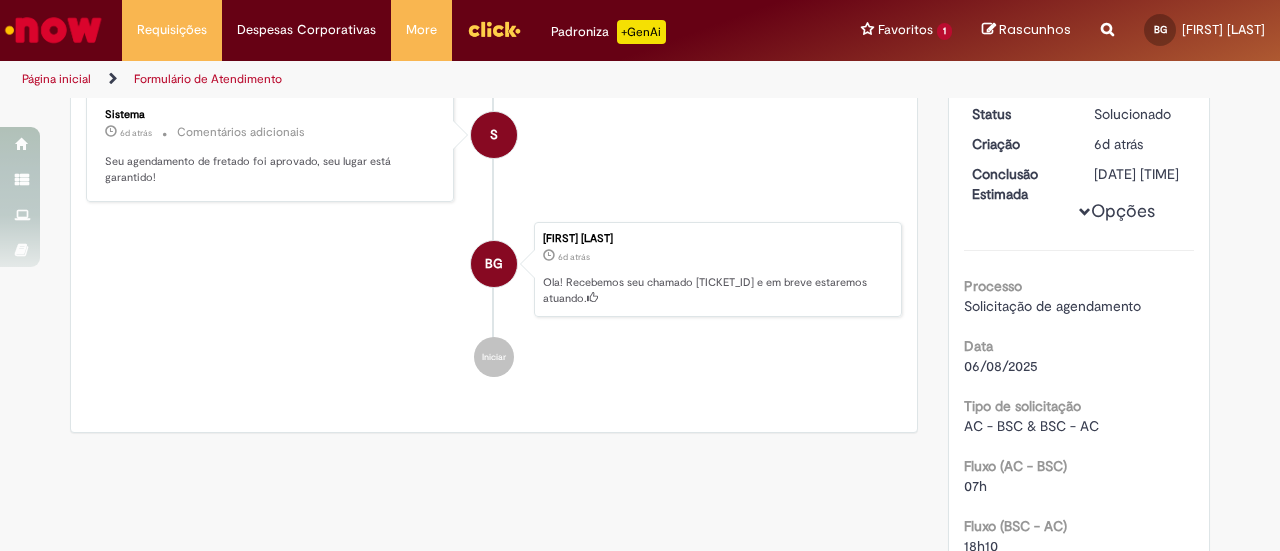 scroll, scrollTop: 0, scrollLeft: 0, axis: both 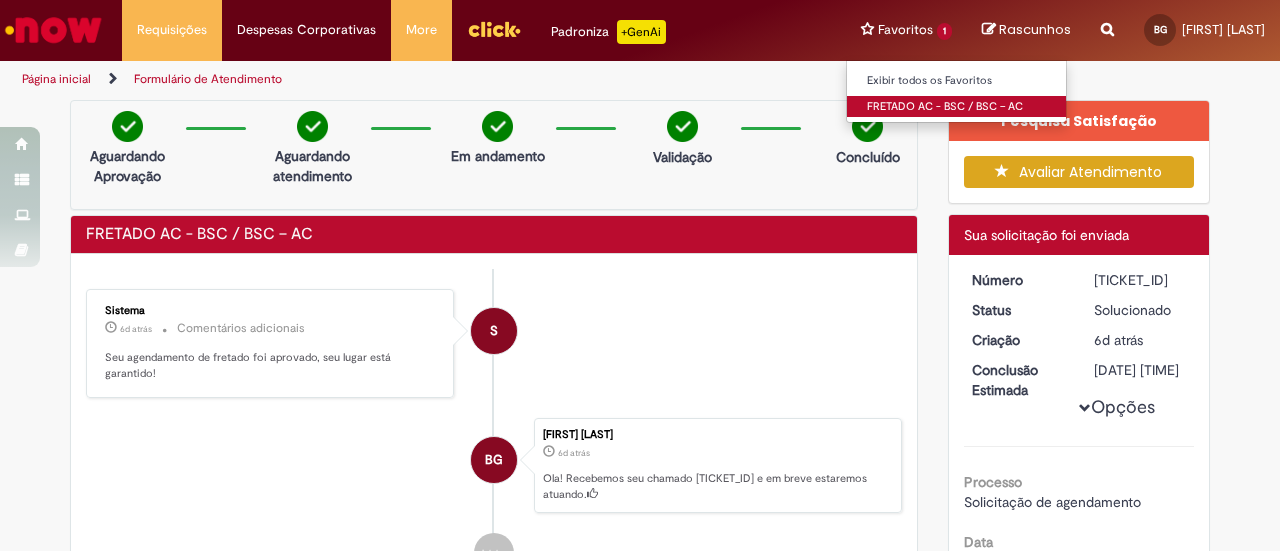 click on "FRETADO AC - BSC / BSC – AC" at bounding box center [957, 107] 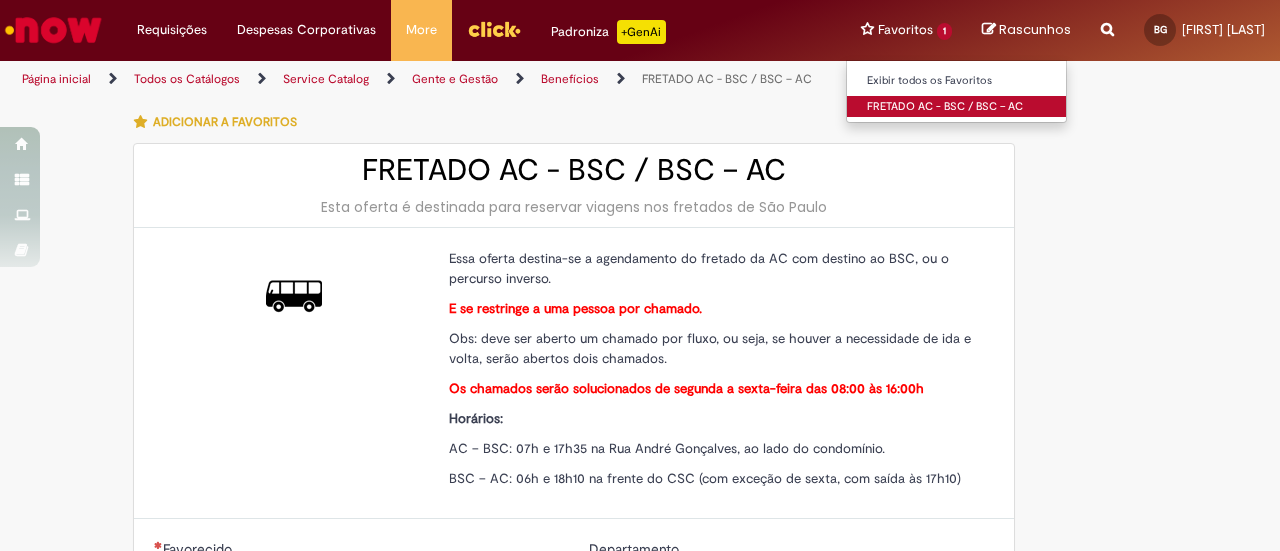 type on "********" 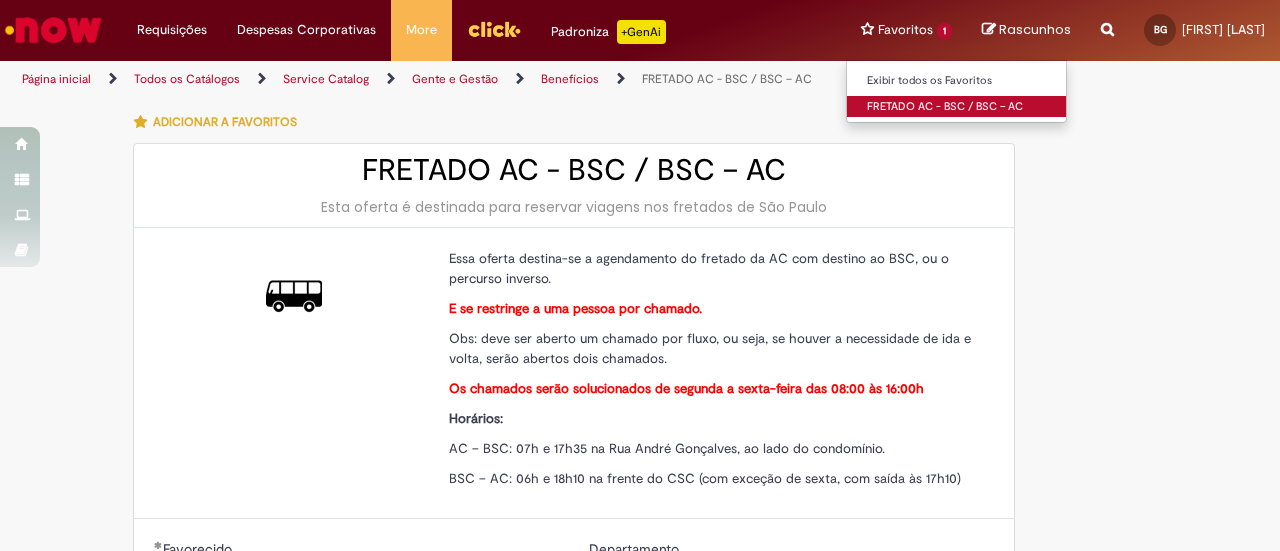 type on "**********" 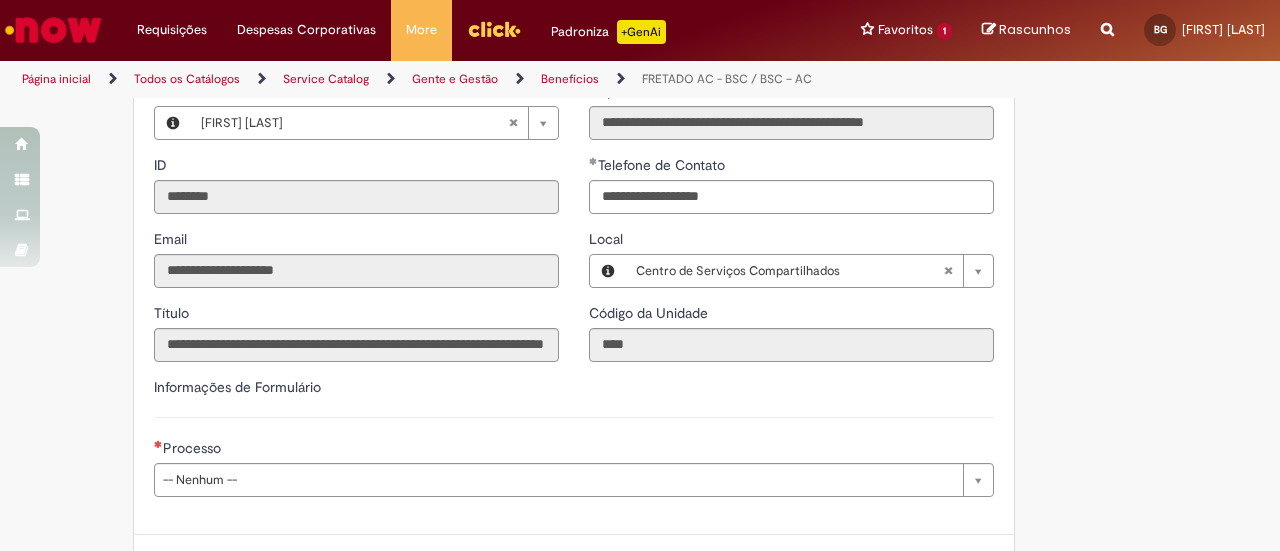 scroll, scrollTop: 622, scrollLeft: 0, axis: vertical 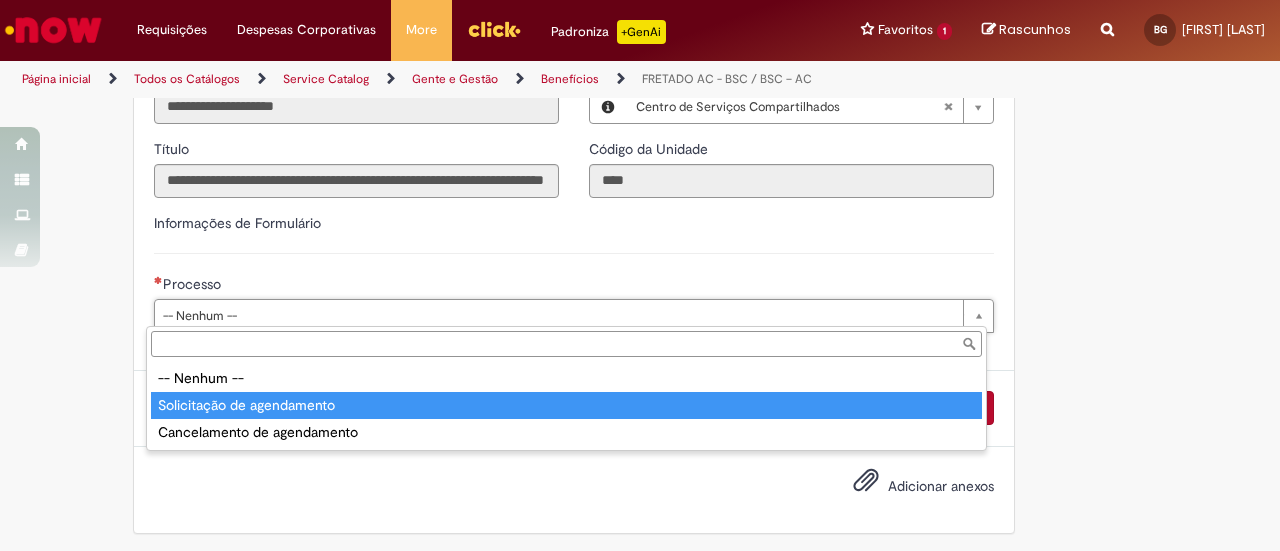 type on "**********" 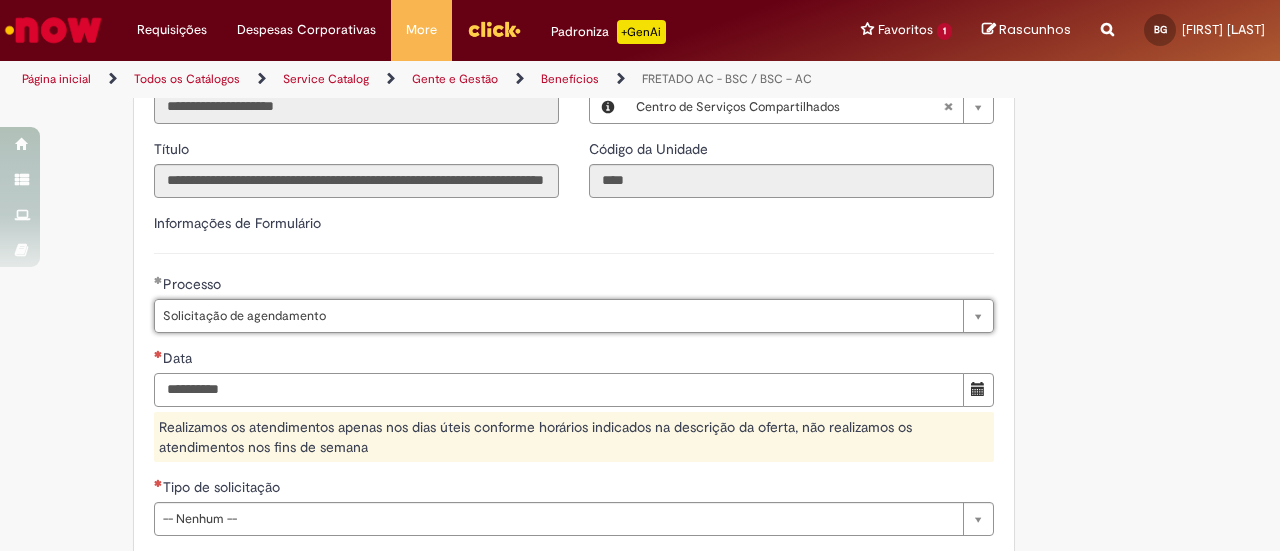 click on "Data" at bounding box center (559, 390) 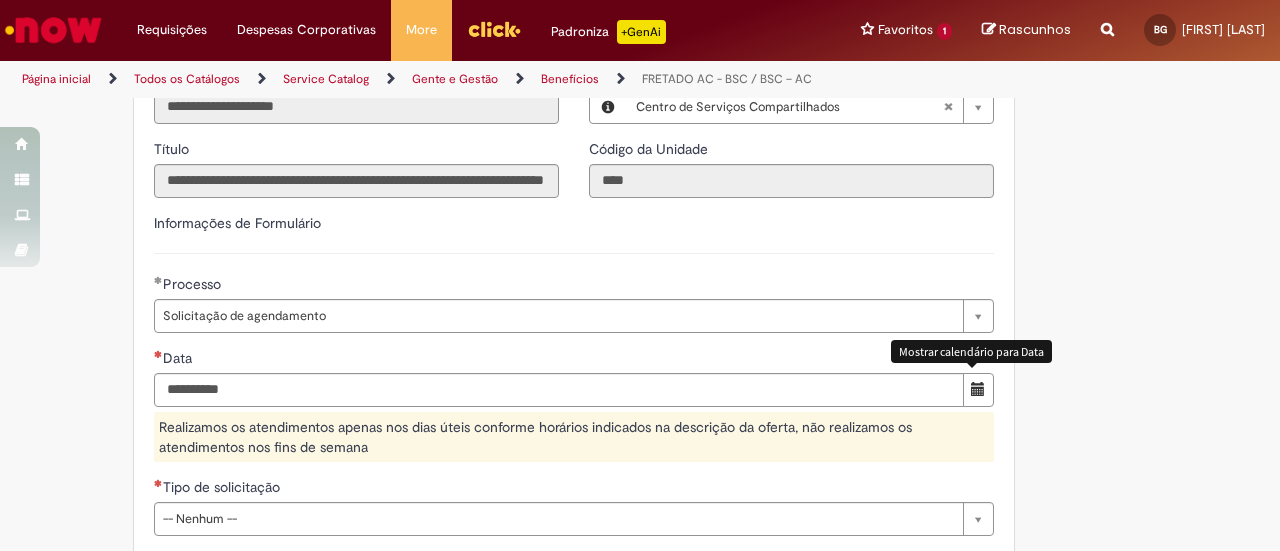 click at bounding box center [978, 390] 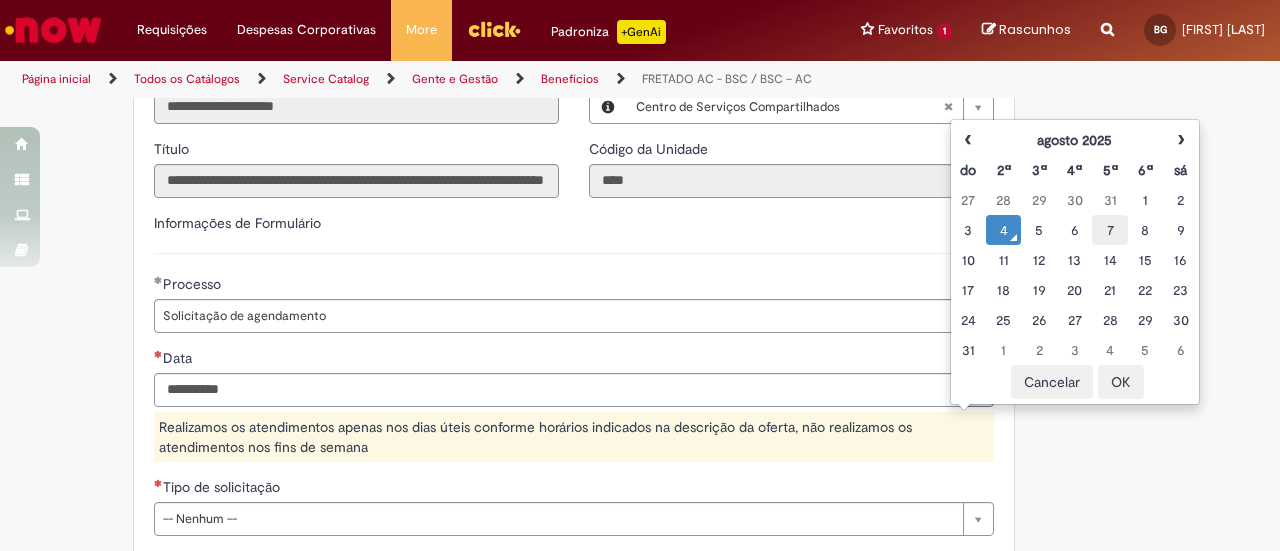click on "7" at bounding box center [1109, 230] 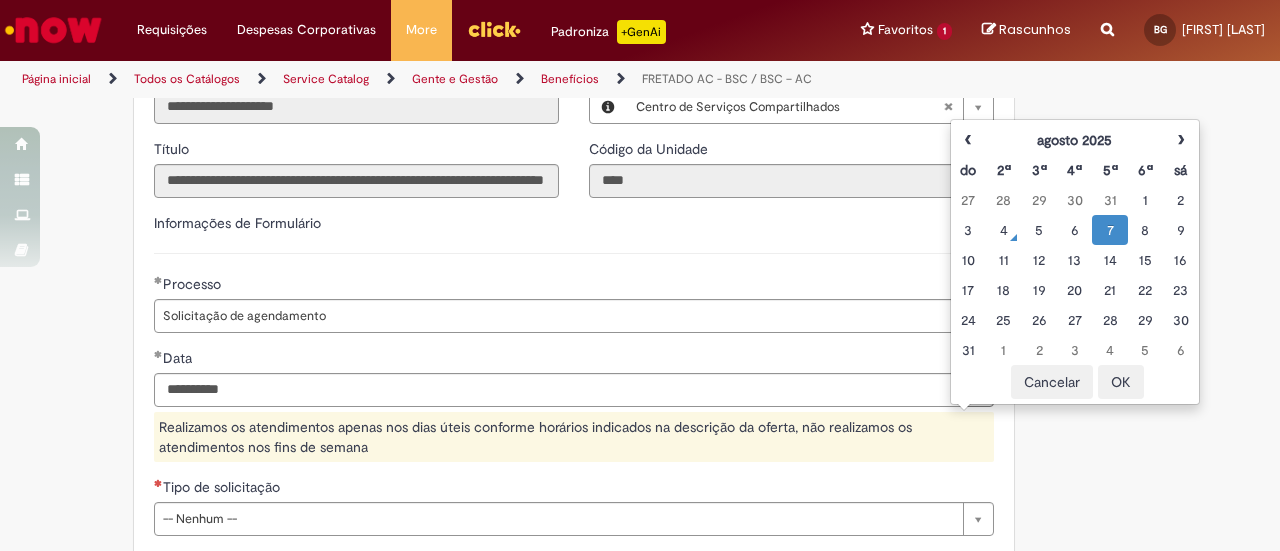 click on "Tire dúvidas com LupiAssist    +GenAI
Oi! Eu sou LupiAssist, uma Inteligência Artificial Generativa em constante aprendizado   Meu conteúdo é monitorado para trazer uma melhor experiência
Dúvidas comuns:
Só mais um instante, estou consultando nossas bases de conhecimento  e escrevendo a melhor resposta pra você!
Title
Lorem ipsum dolor sit amet    Fazer uma nova pergunta
Gerei esta resposta utilizando IA Generativa em conjunto com os nossos padrões. Em caso de divergência, os documentos oficiais prevalecerão.
Saiba mais em:
Ou ligue para:
E aí, te ajudei?
Sim, obrigado!" at bounding box center (640, 264) 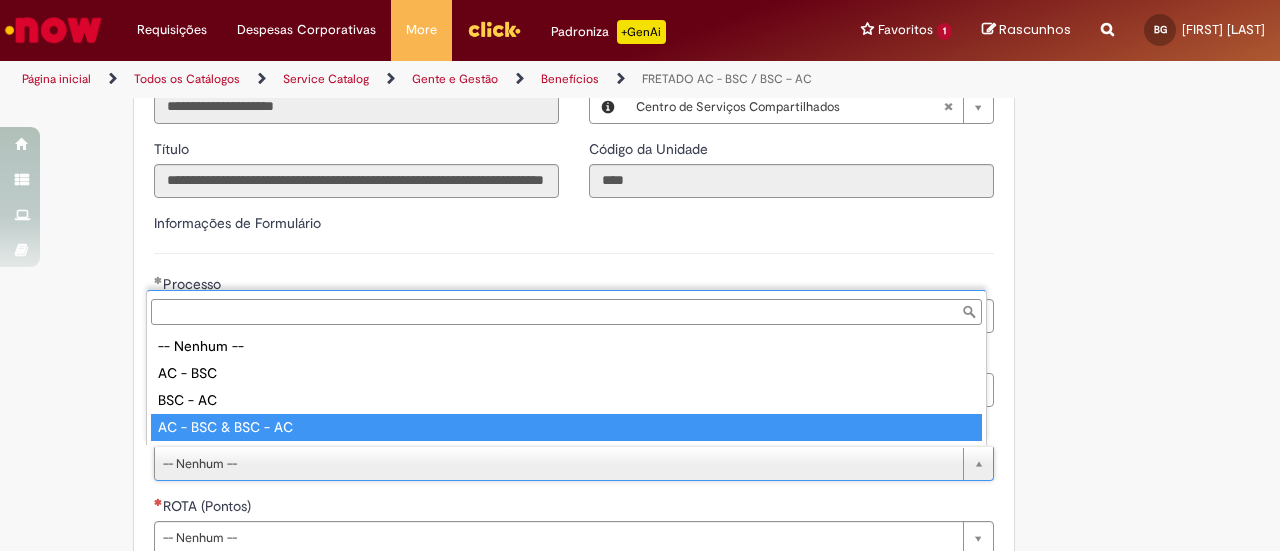 type on "**********" 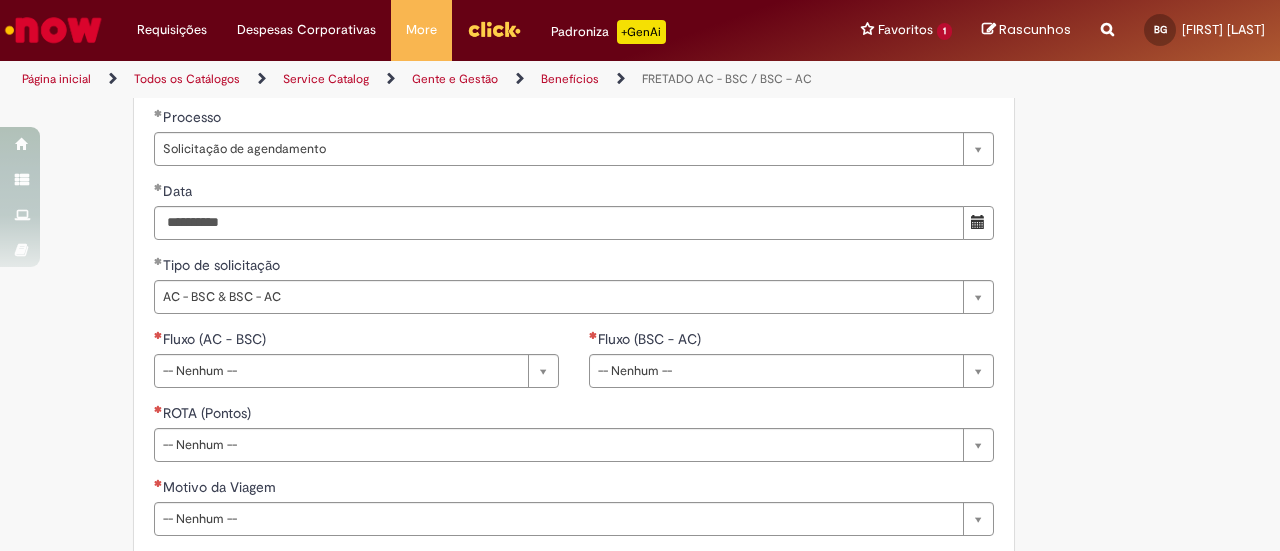 scroll, scrollTop: 860, scrollLeft: 0, axis: vertical 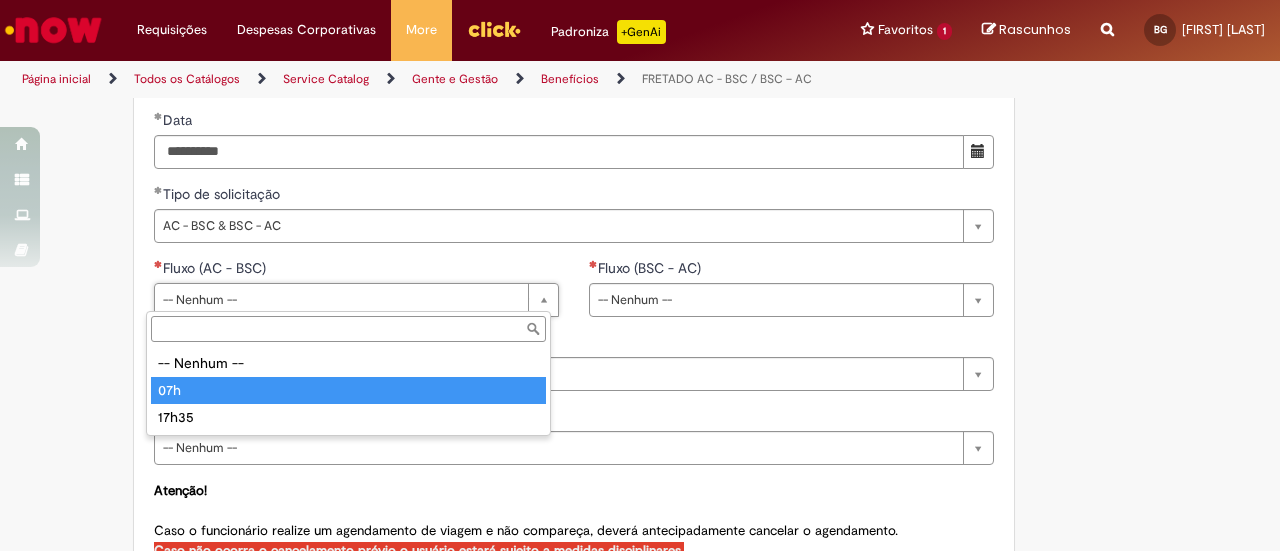 type on "***" 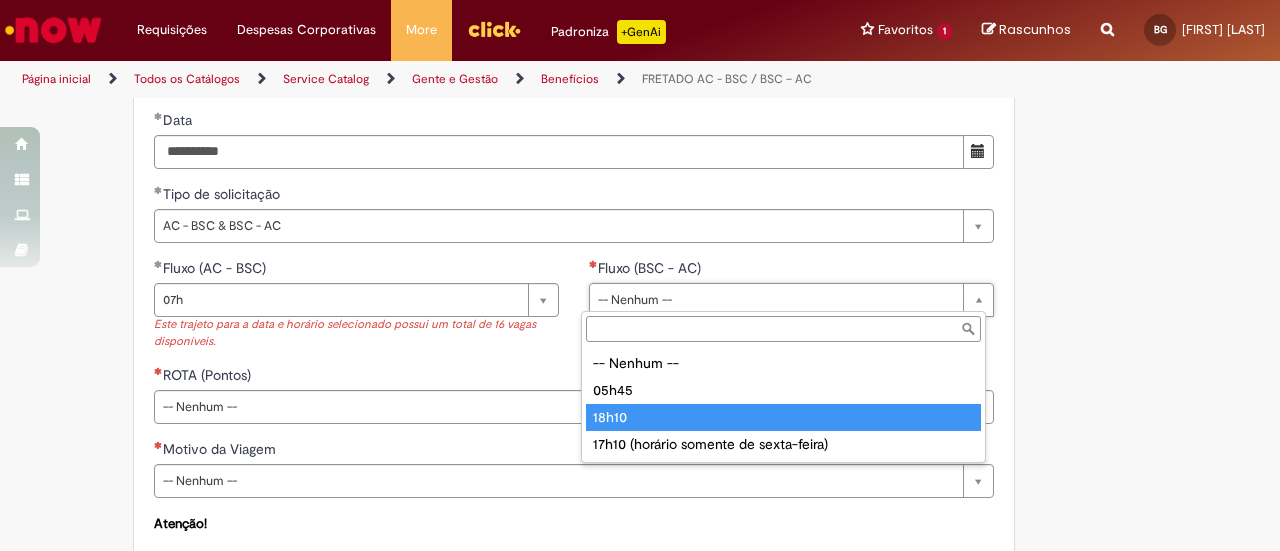 type on "*****" 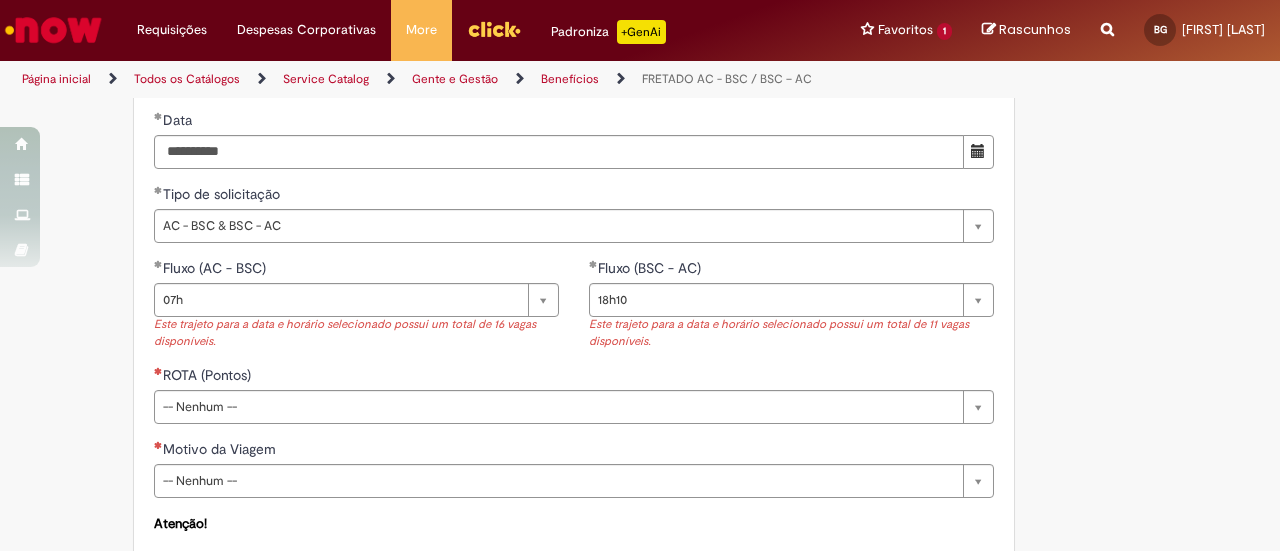 click on "**********" at bounding box center [791, 311] 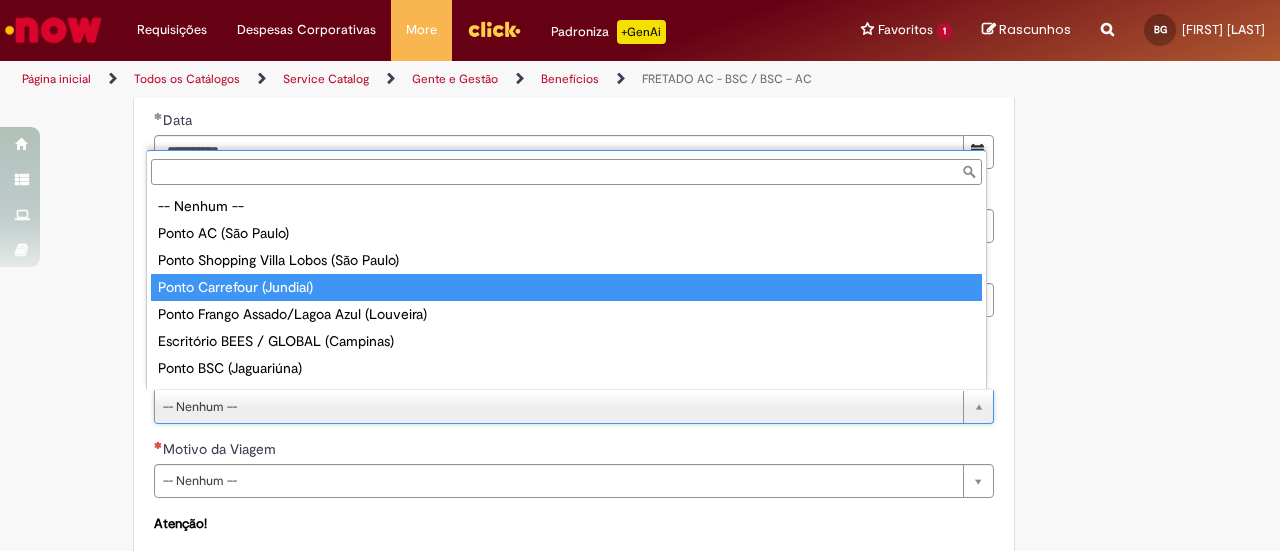 type on "**********" 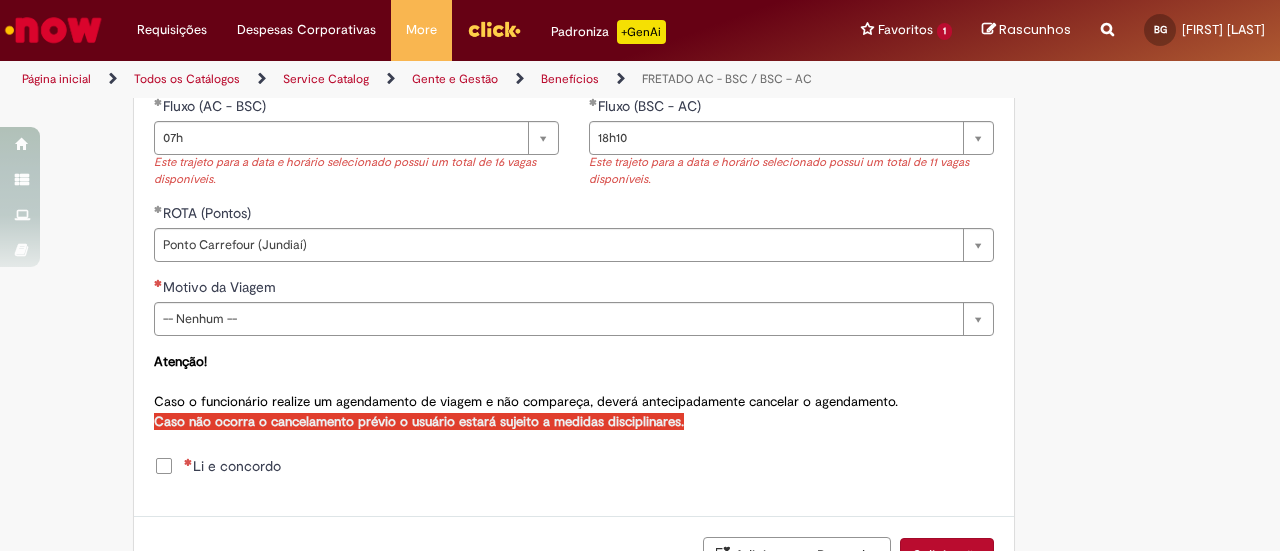 scroll, scrollTop: 1053, scrollLeft: 0, axis: vertical 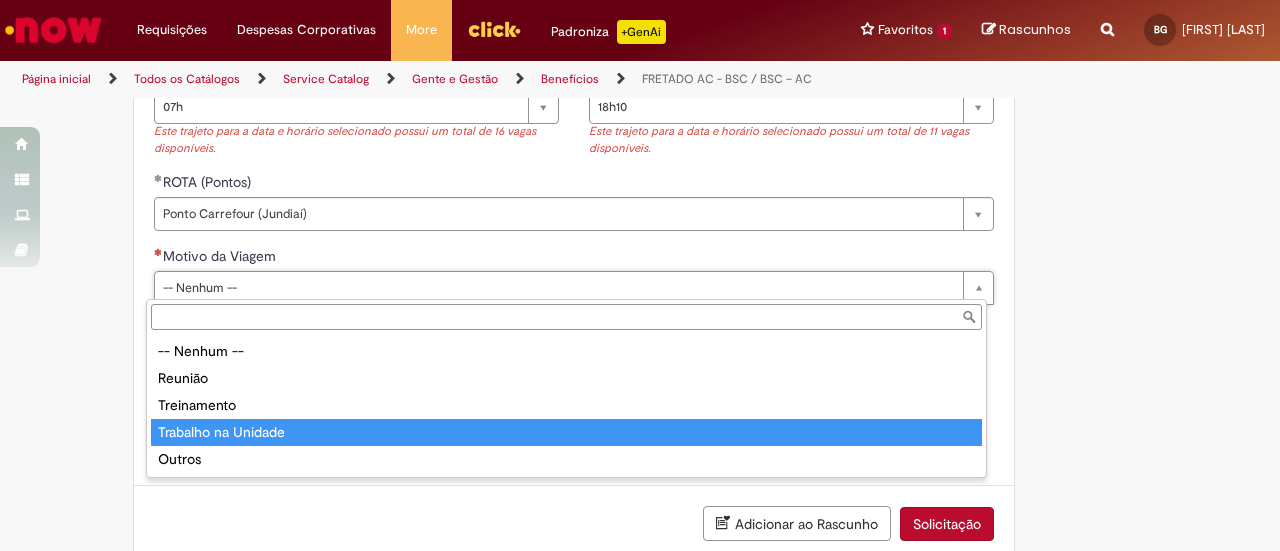 type on "**********" 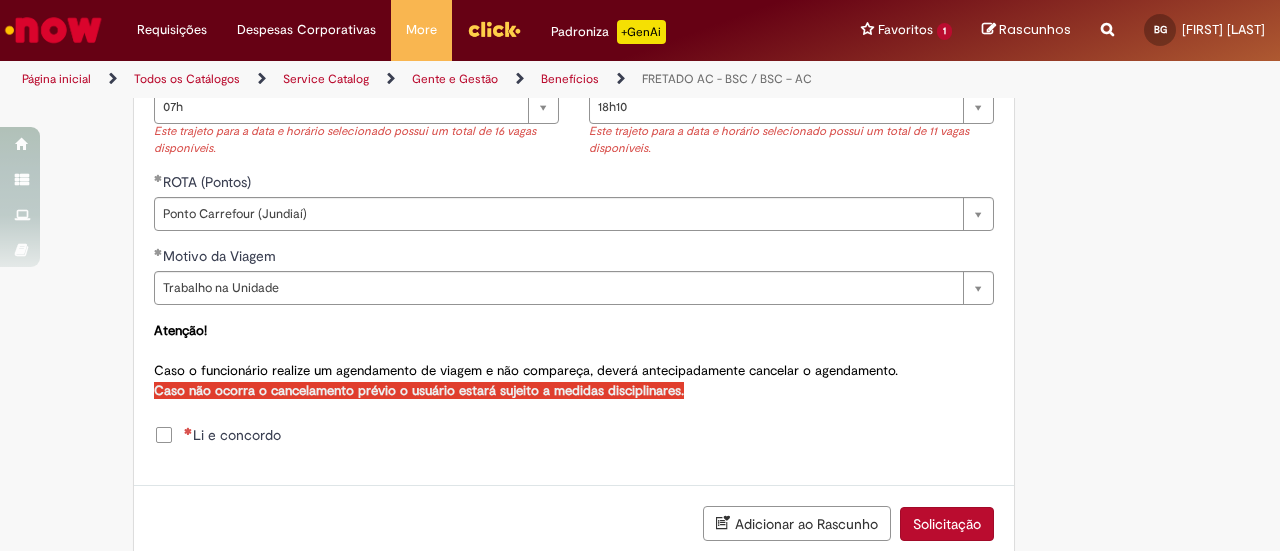 click on "**********" at bounding box center [574, 392] 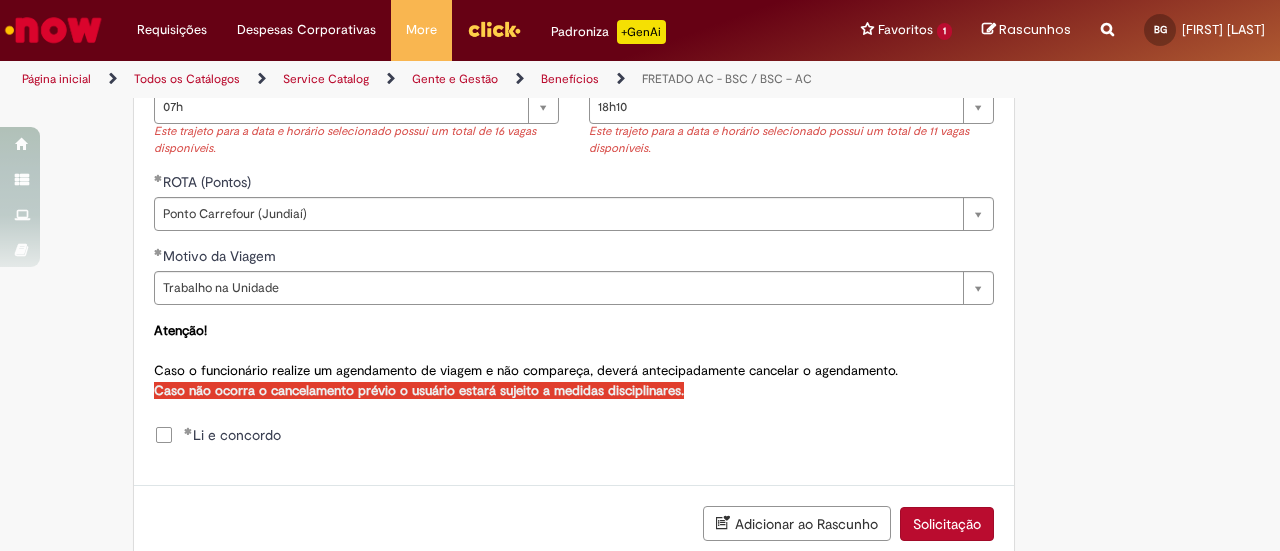 click on "Solicitação" at bounding box center (947, 524) 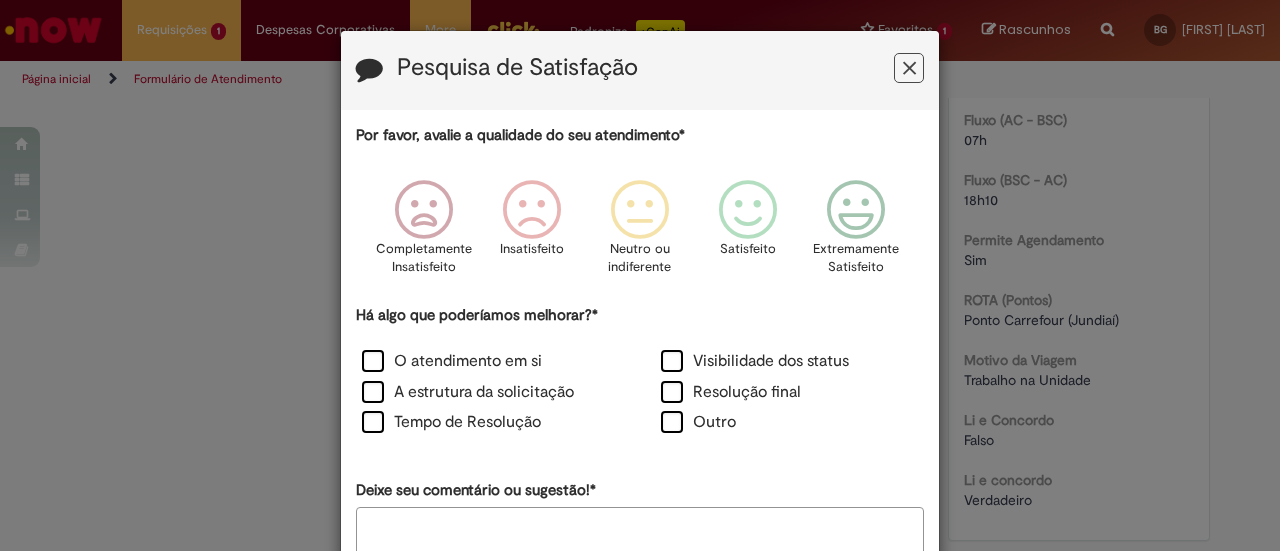 scroll, scrollTop: 0, scrollLeft: 0, axis: both 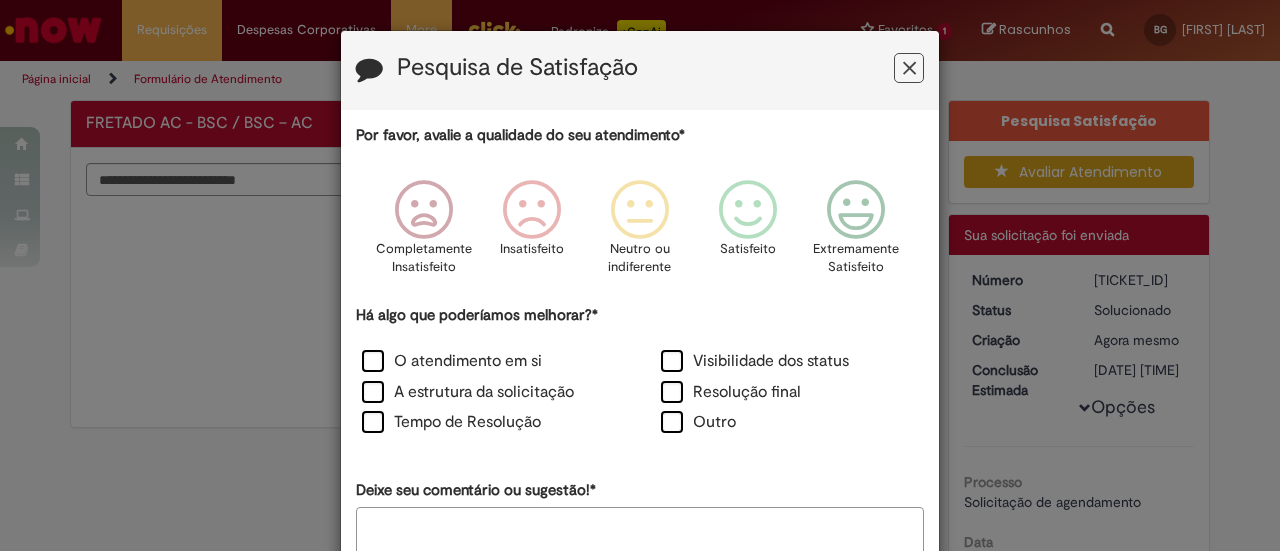 click at bounding box center [909, 68] 